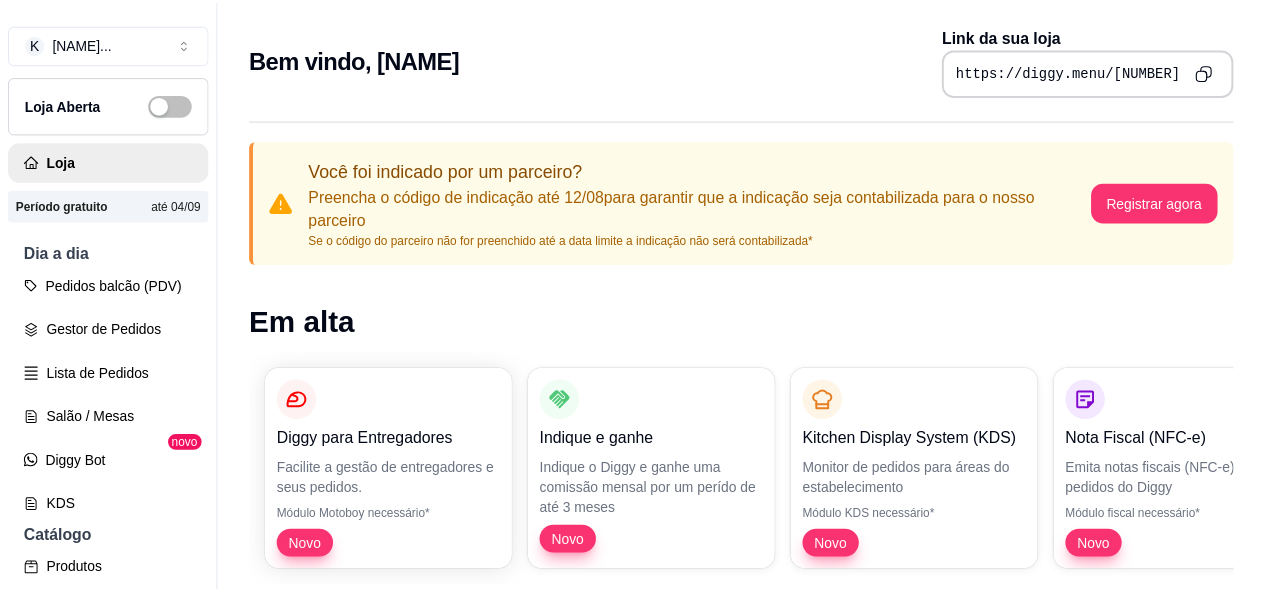 scroll, scrollTop: 0, scrollLeft: 0, axis: both 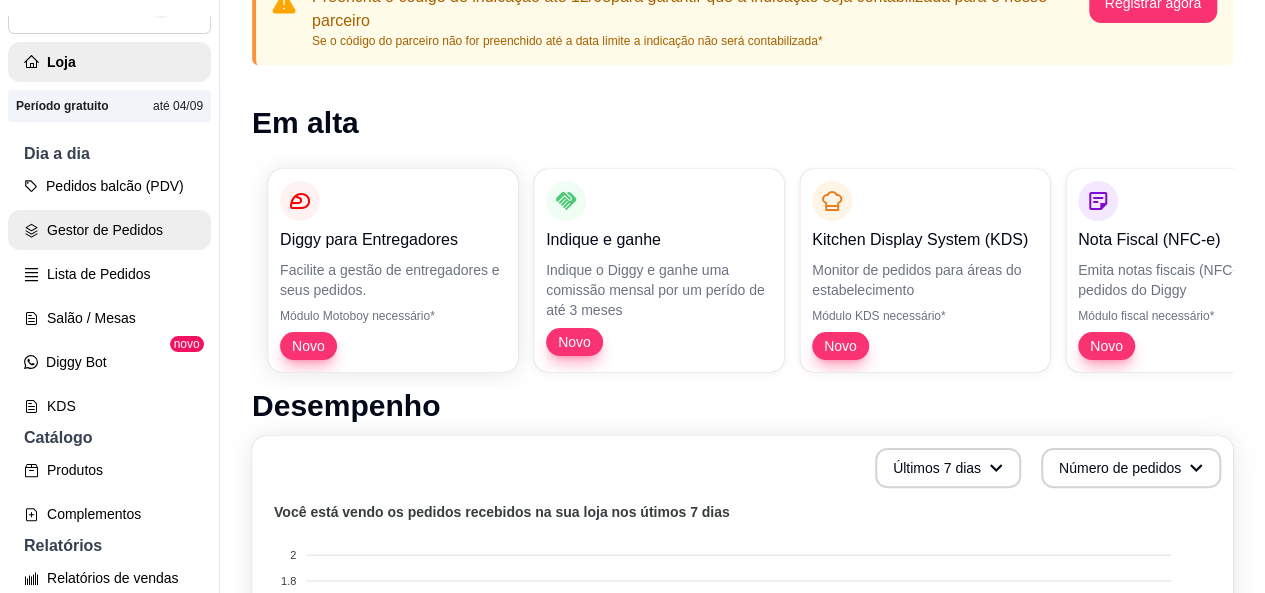 click on "Gestor de Pedidos" at bounding box center (109, 230) 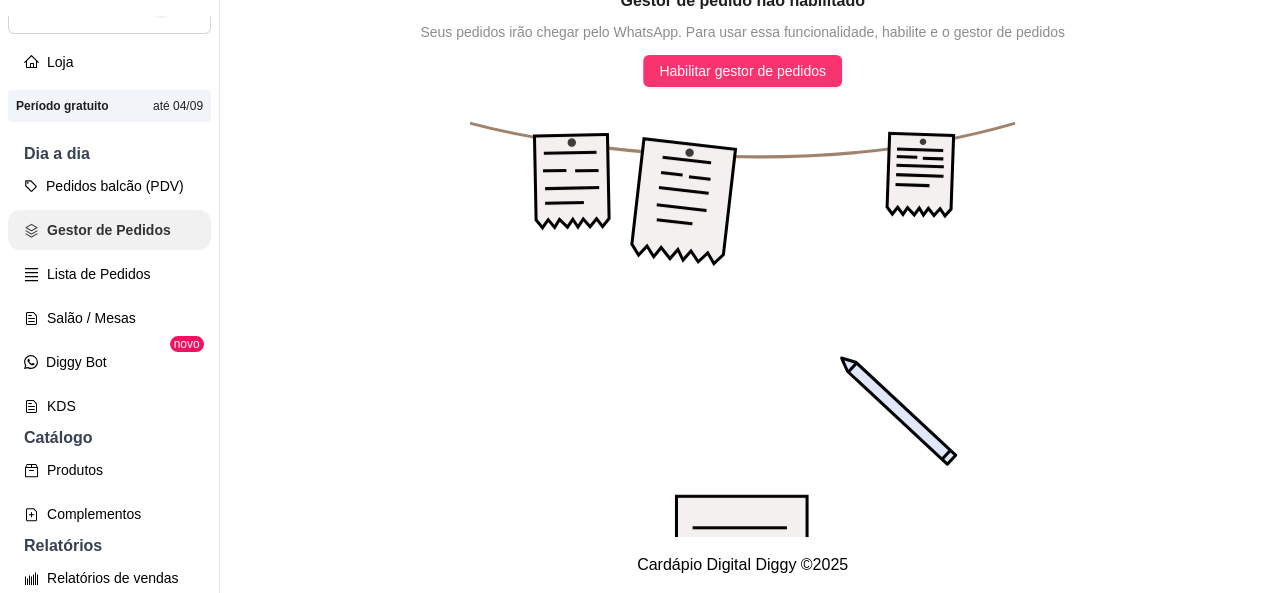 scroll, scrollTop: 0, scrollLeft: 0, axis: both 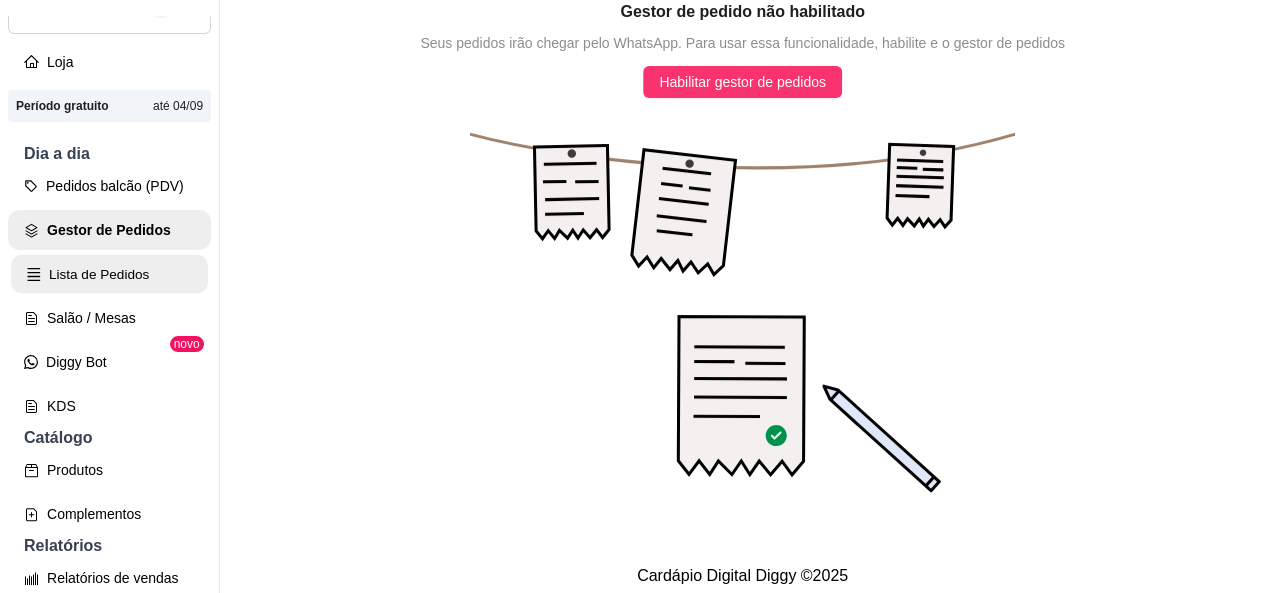 click on "Lista de Pedidos" at bounding box center [109, 274] 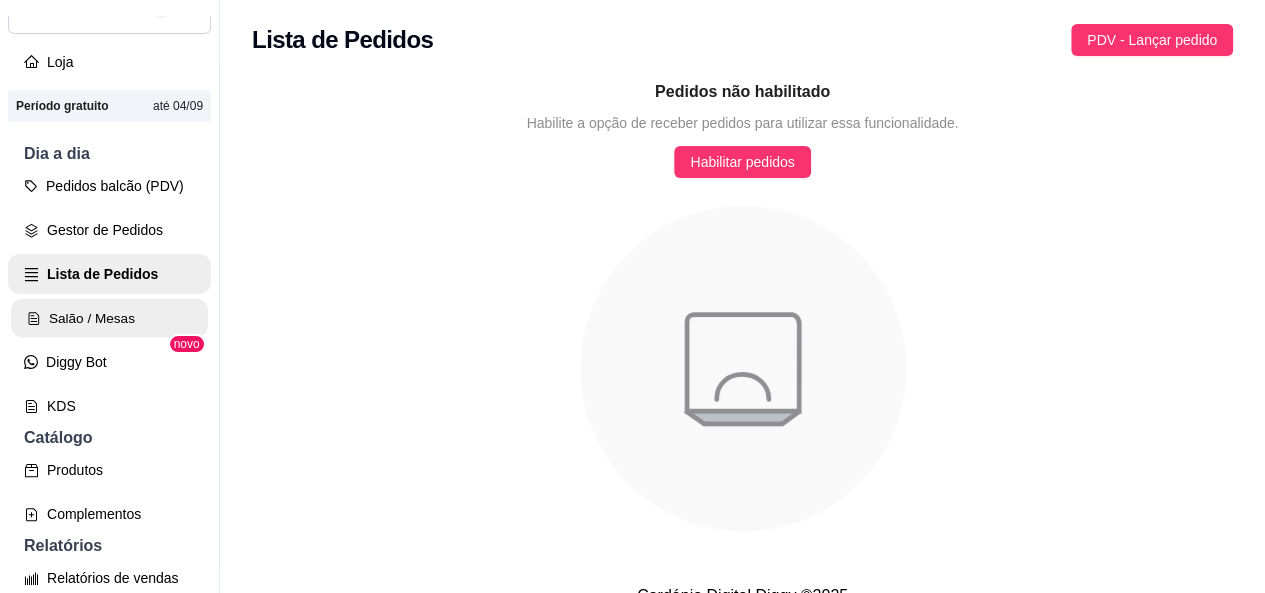 click on "Salão / Mesas" at bounding box center [109, 318] 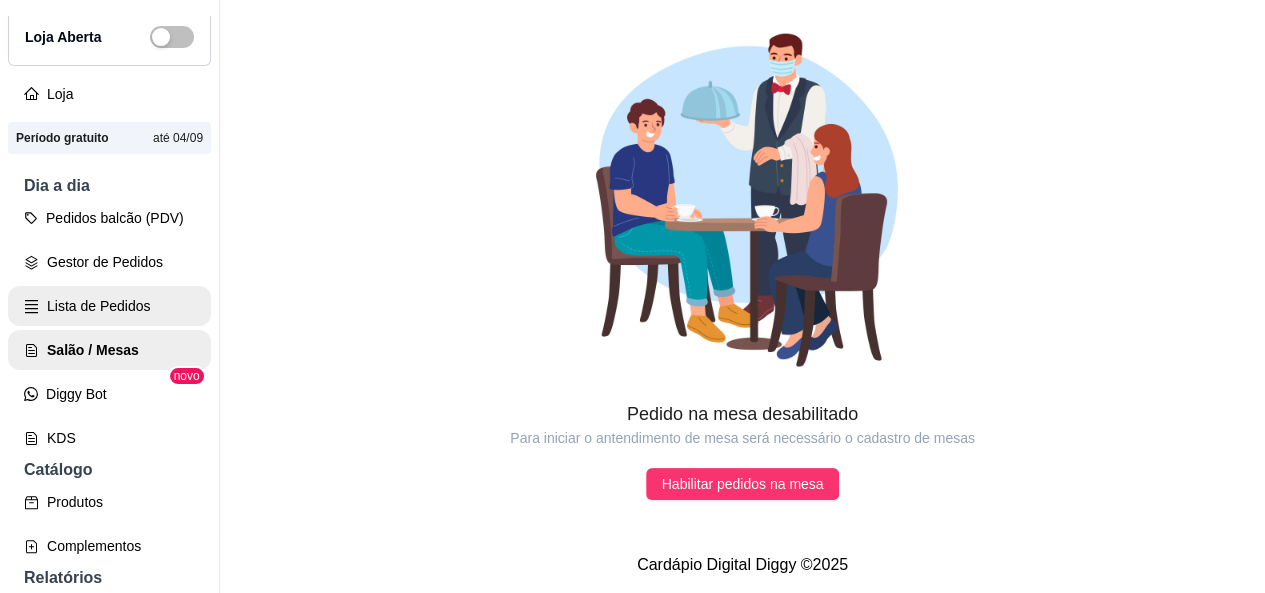scroll, scrollTop: 100, scrollLeft: 0, axis: vertical 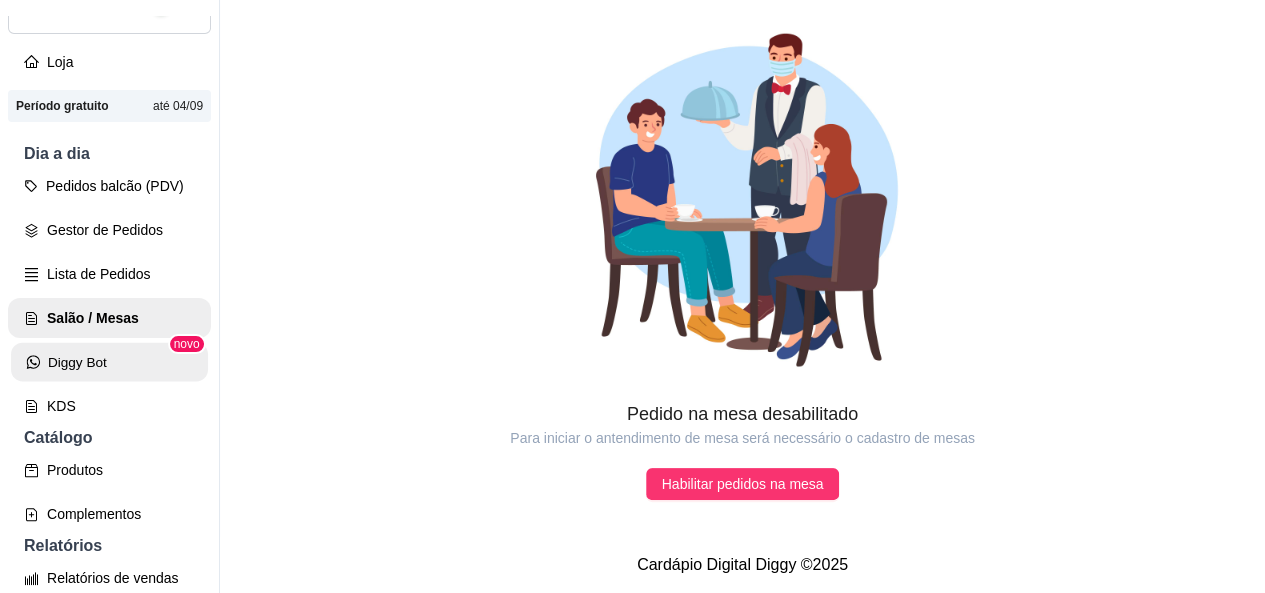 click on "Diggy Bot" at bounding box center [109, 362] 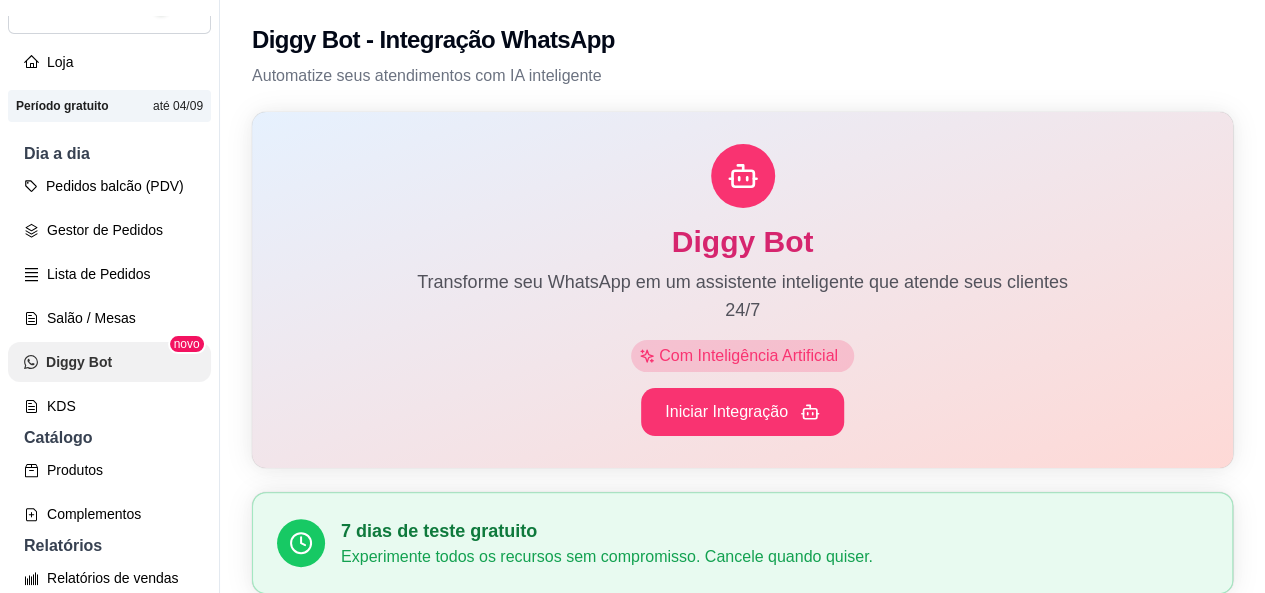 scroll, scrollTop: 200, scrollLeft: 0, axis: vertical 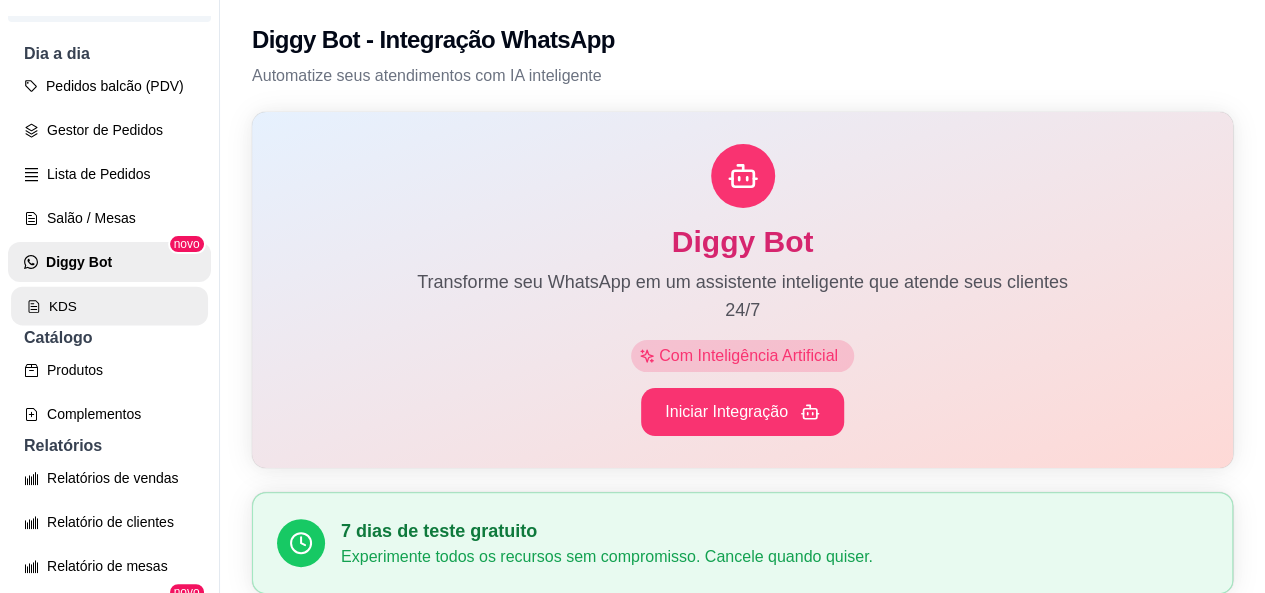 click on "KDS" at bounding box center [109, 306] 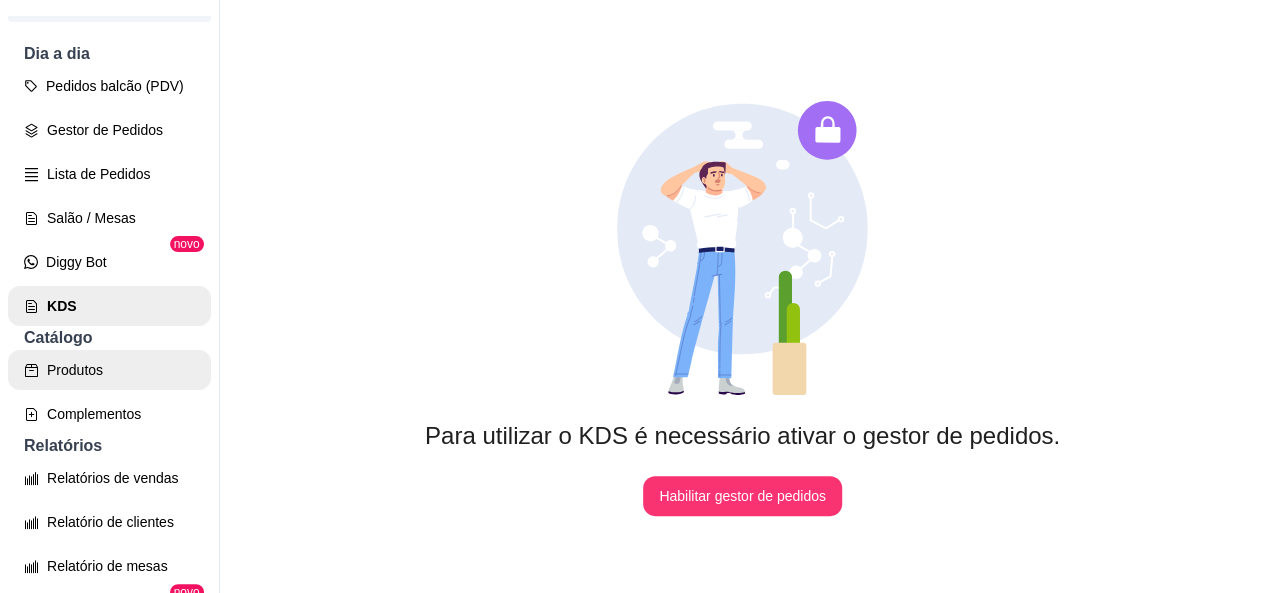 click on "Produtos" at bounding box center (109, 370) 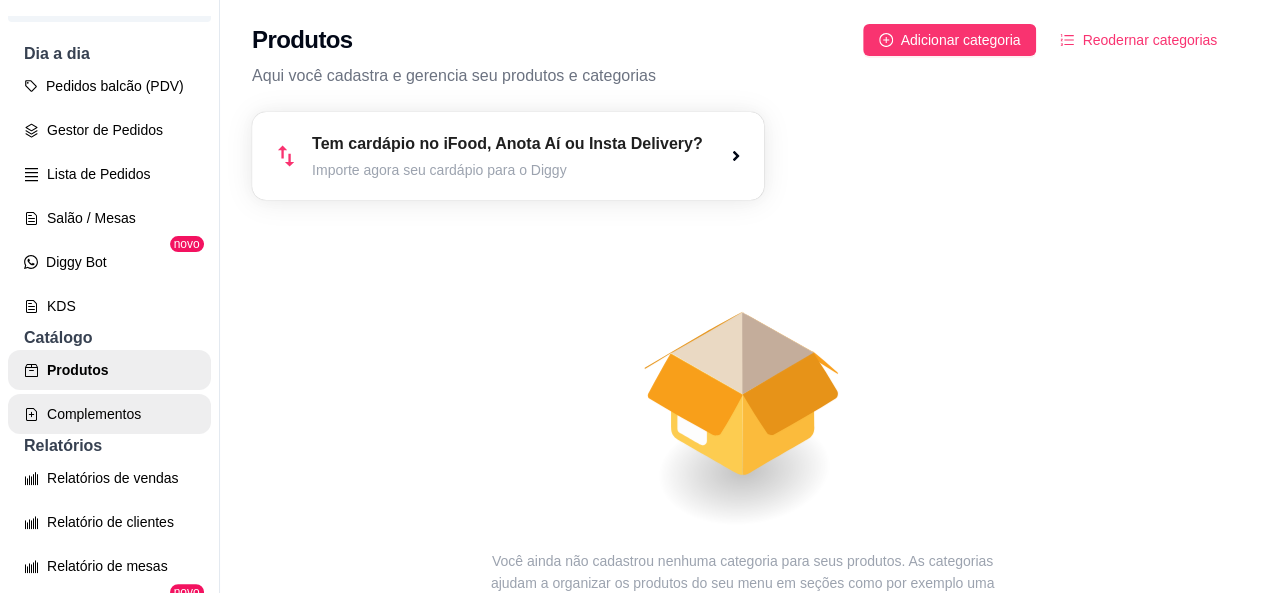 click on "Complementos" at bounding box center [109, 414] 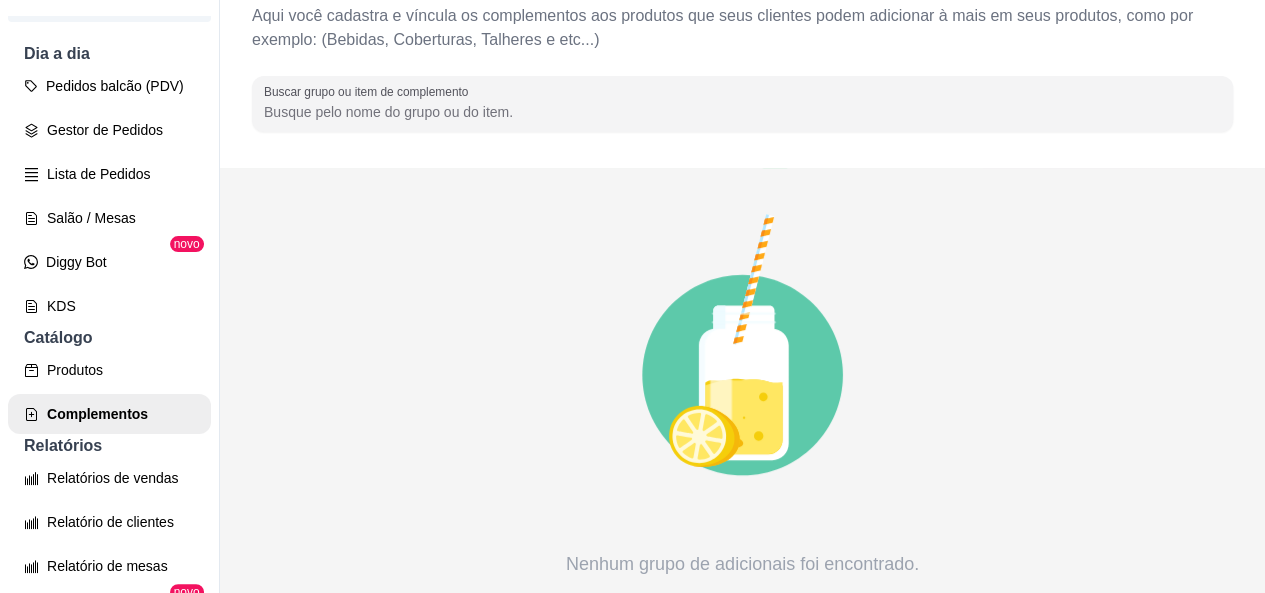 scroll, scrollTop: 180, scrollLeft: 0, axis: vertical 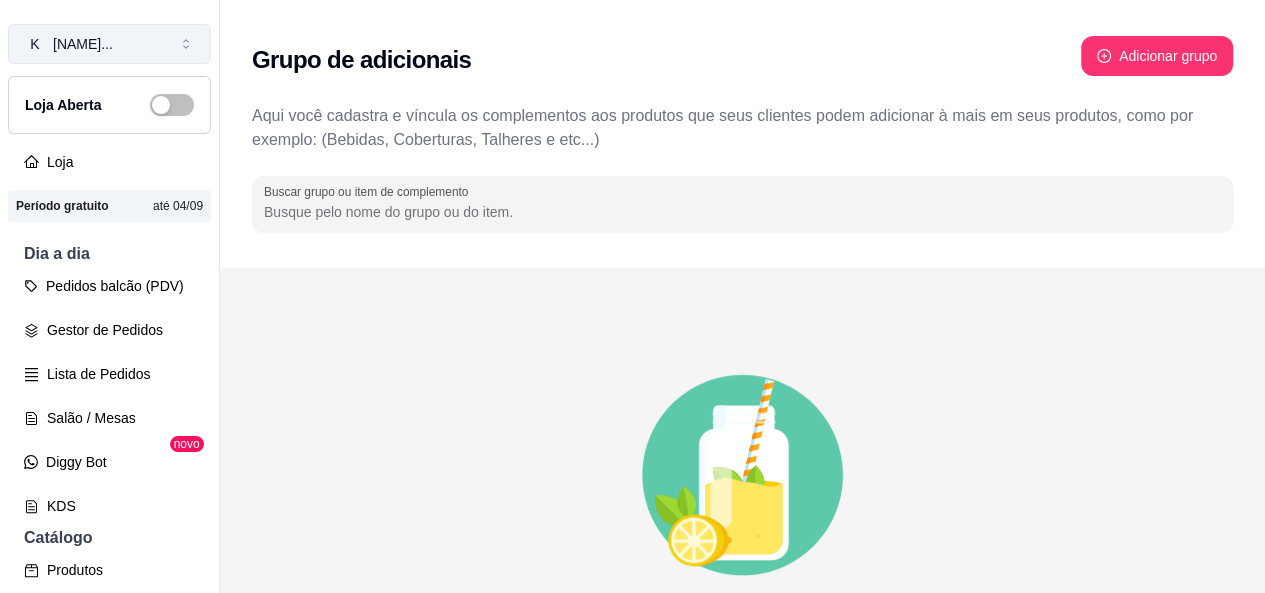 click 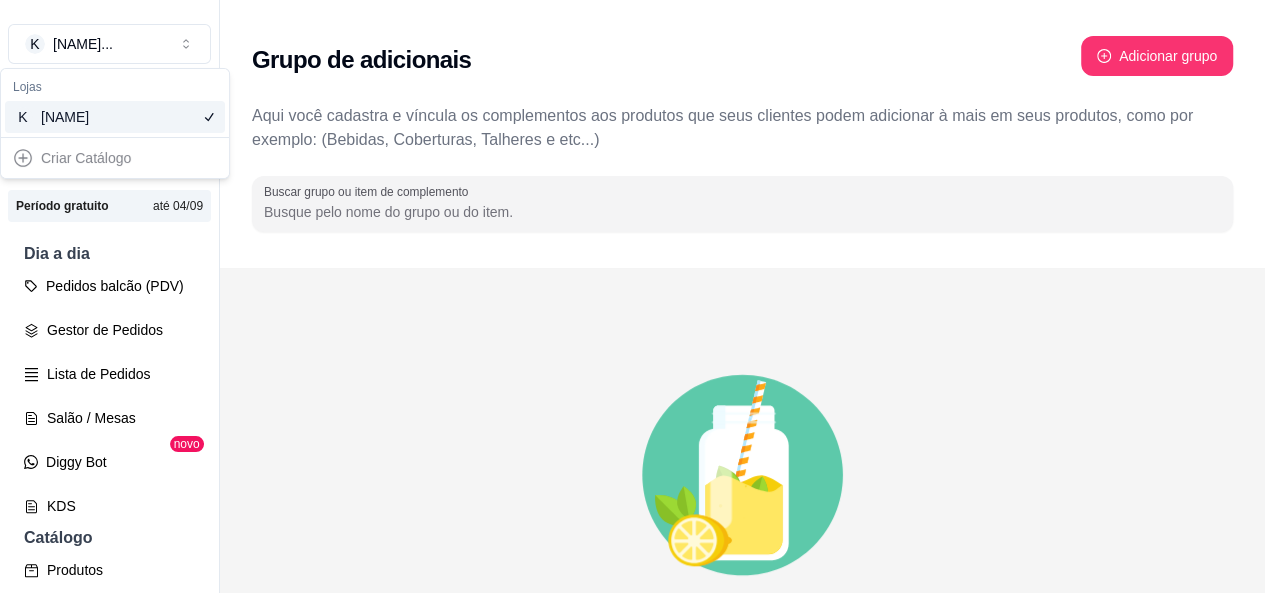 click on "Criar Catálogo" at bounding box center (115, 158) 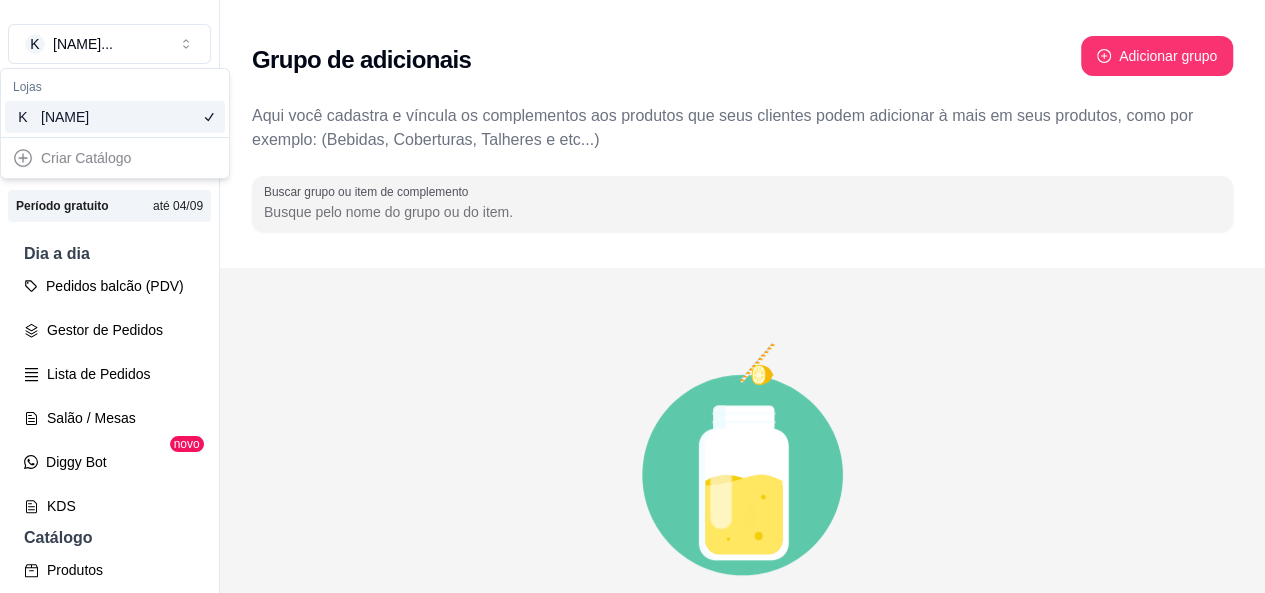 click on "Grupo de adicionais Adicionar grupo" at bounding box center (742, 60) 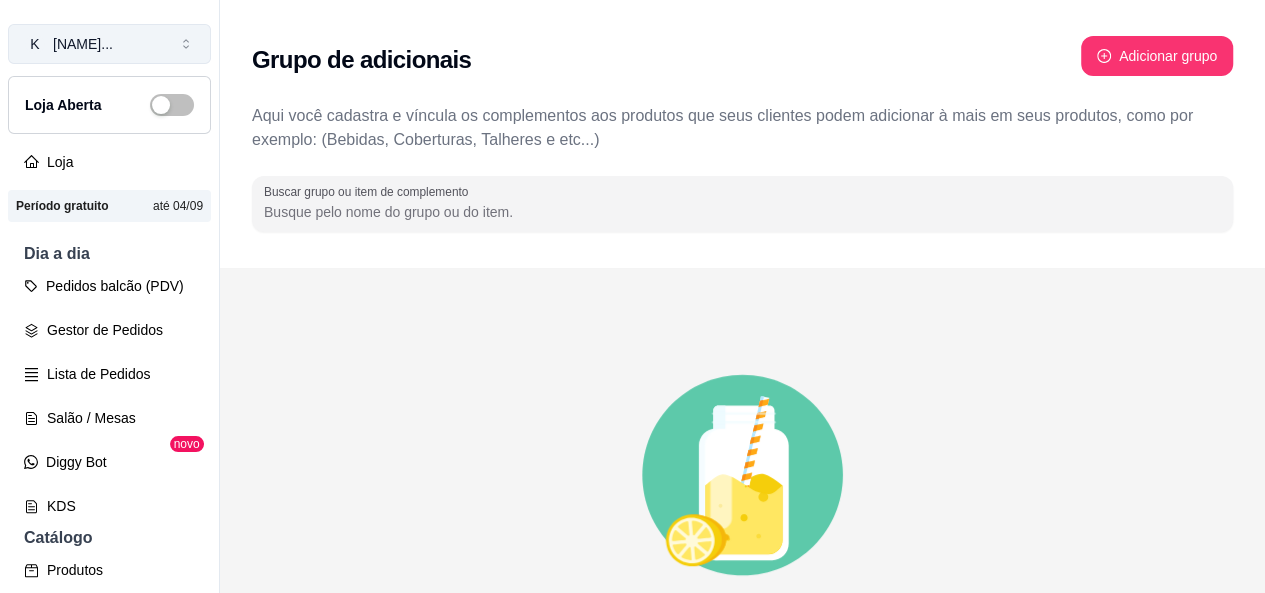 click on "K [NAME] ..." at bounding box center (109, 44) 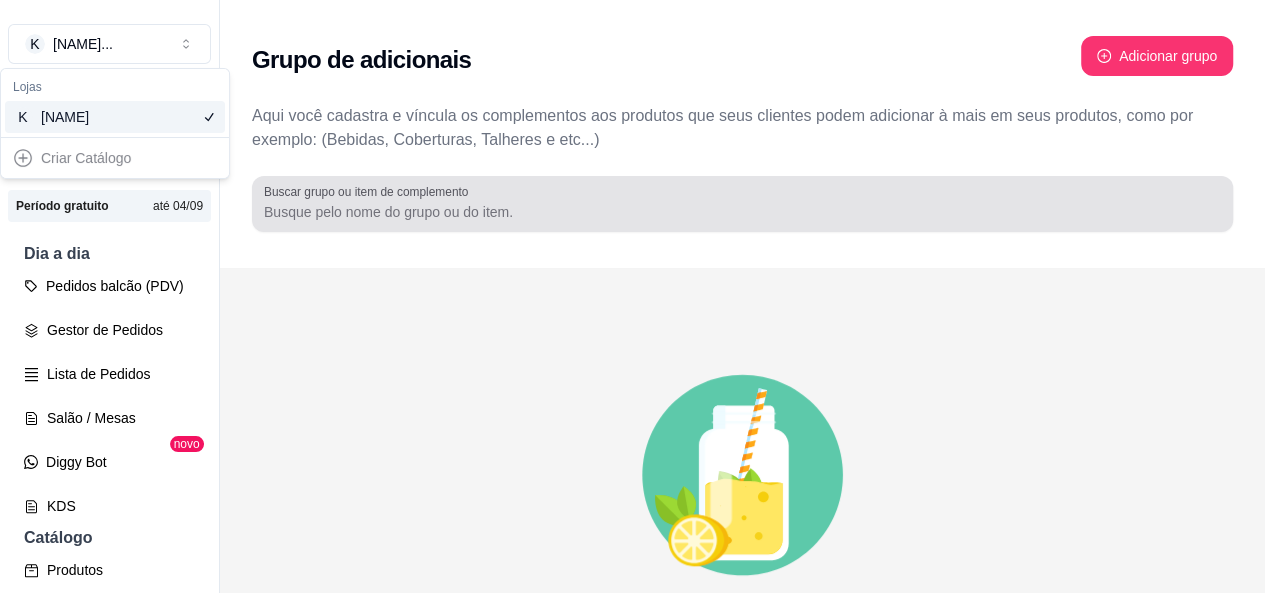 drag, startPoint x: 146, startPoint y: 115, endPoint x: 959, endPoint y: 179, distance: 815.5152 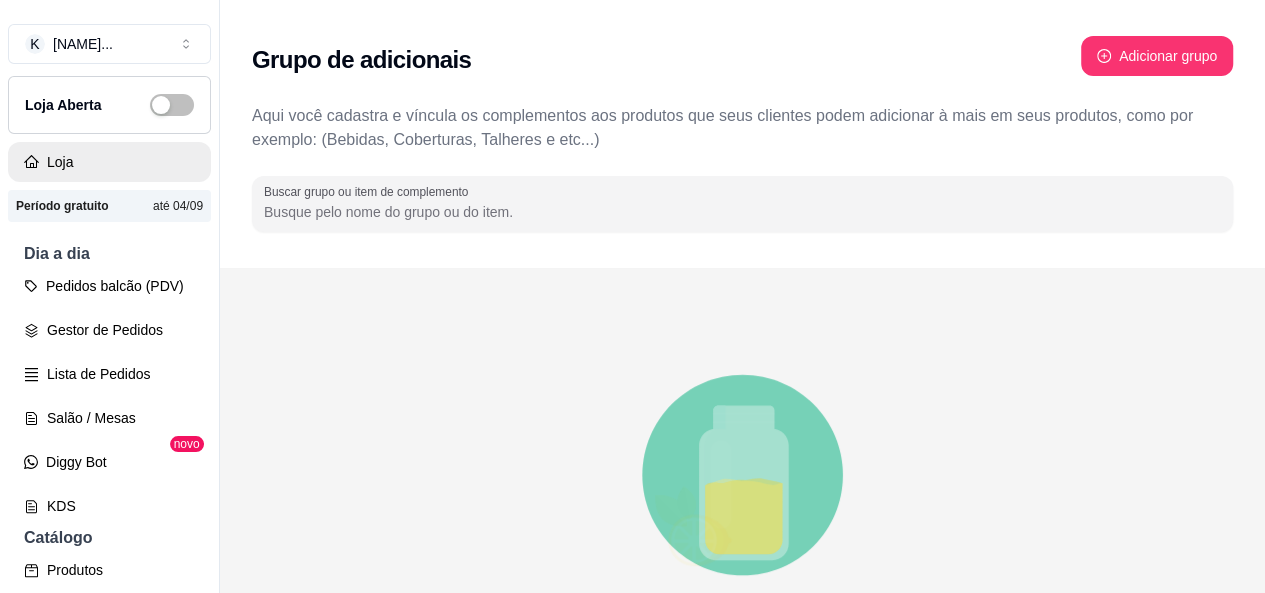 click on "Loja" at bounding box center [109, 162] 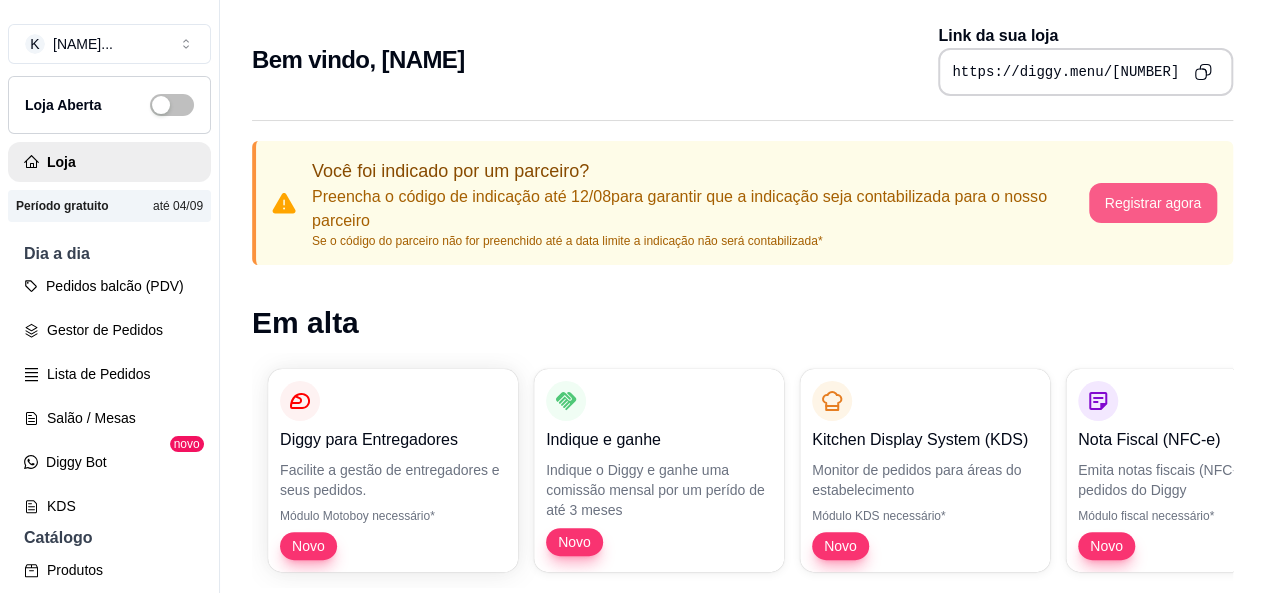 click on "Registrar agora" at bounding box center (1153, 203) 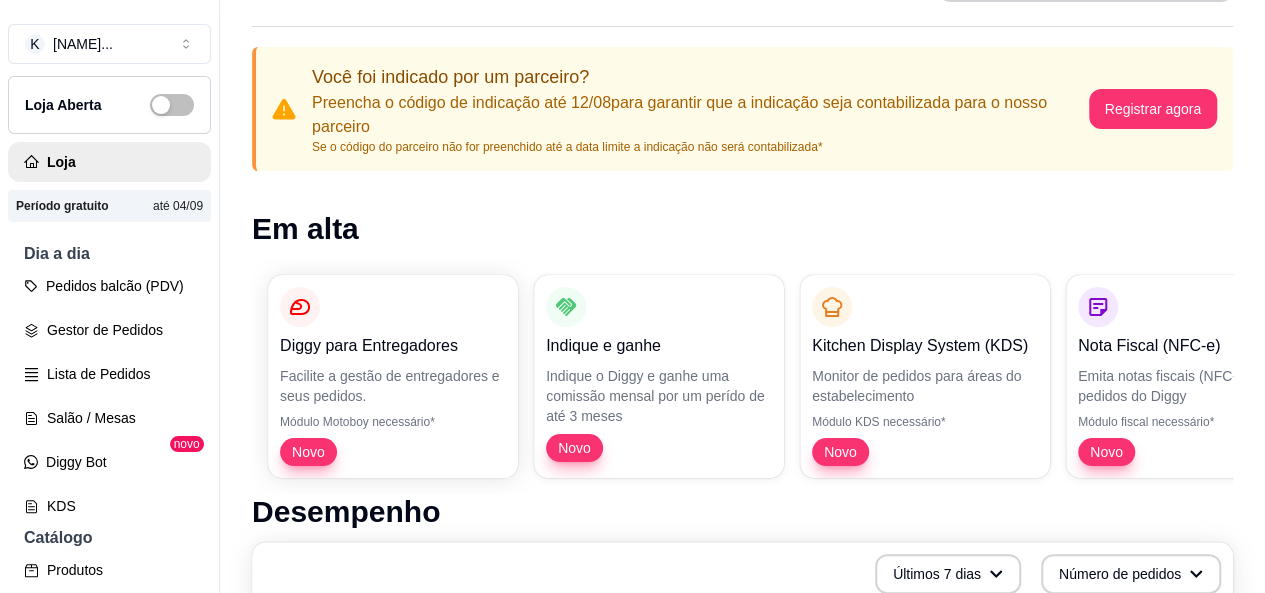 scroll, scrollTop: 0, scrollLeft: 0, axis: both 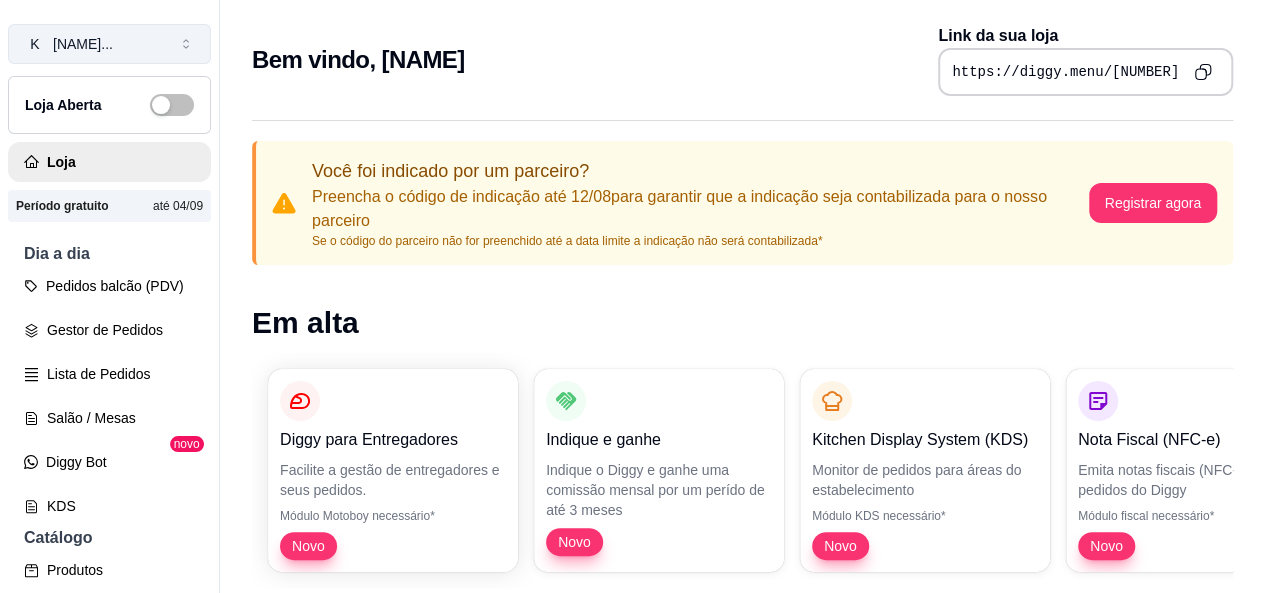 click on "K [NAME] ..." at bounding box center [109, 44] 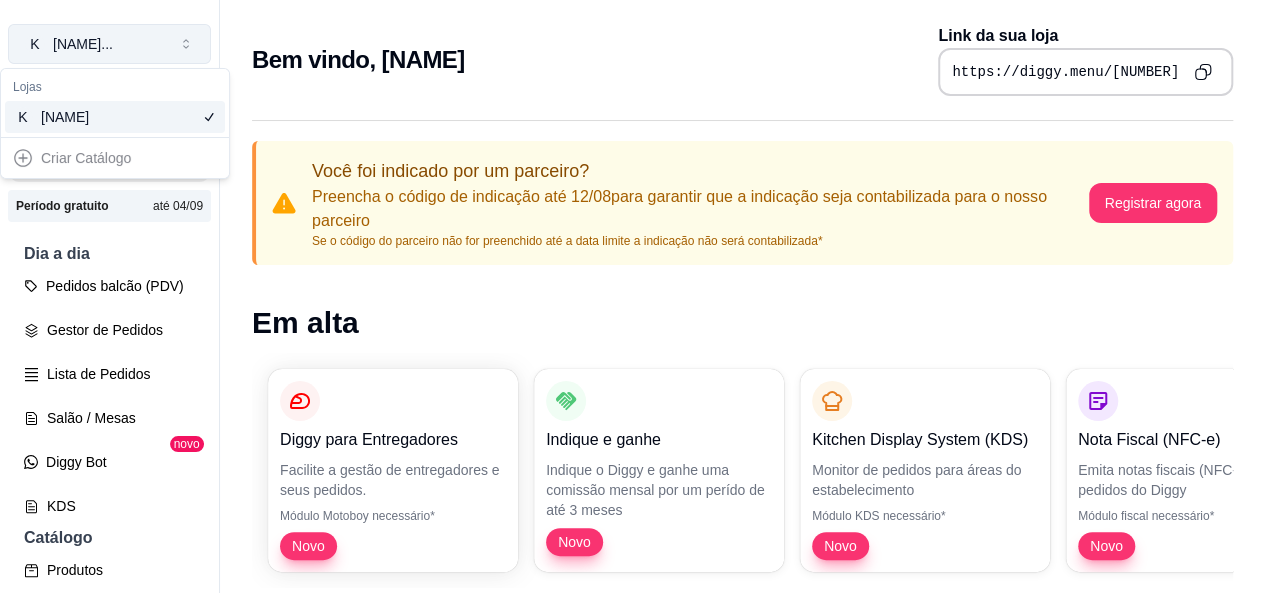 click 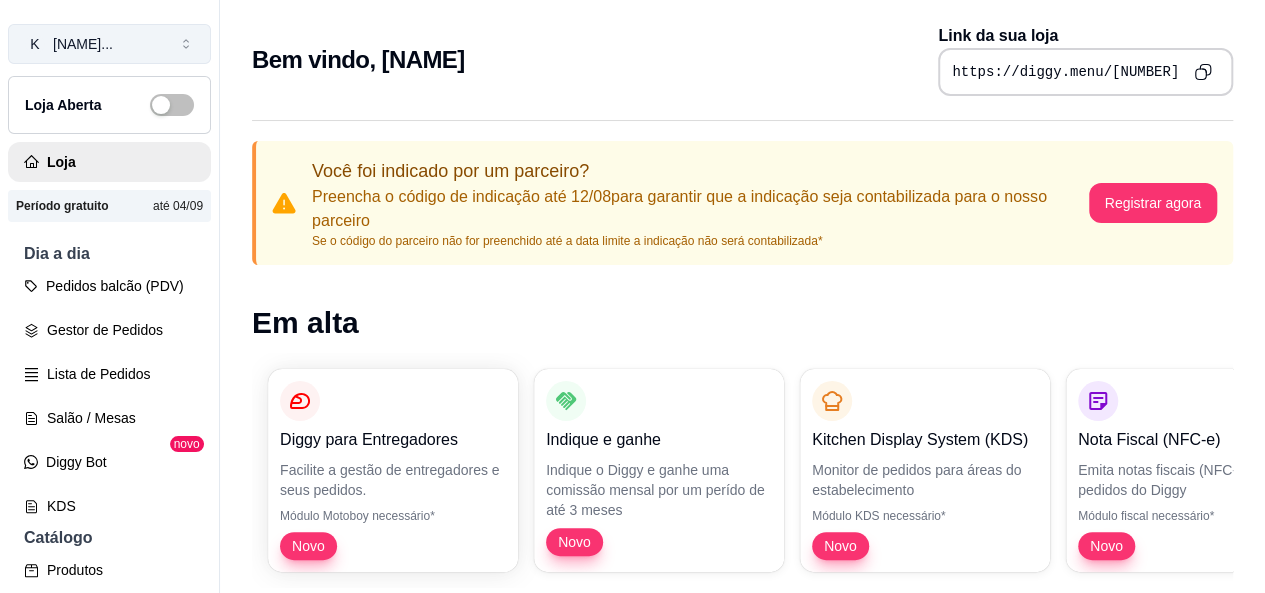 click on "[NAME] ..." at bounding box center [83, 44] 